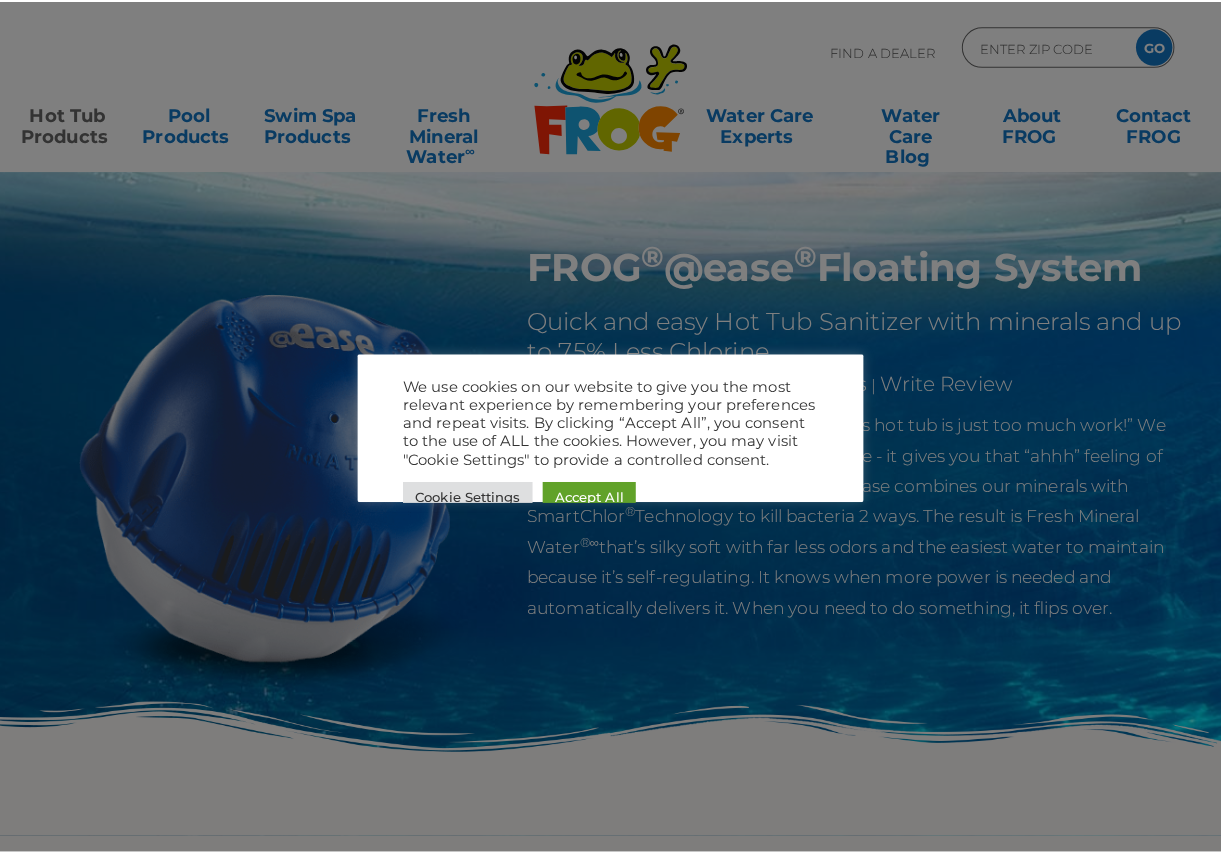 scroll, scrollTop: 0, scrollLeft: 0, axis: both 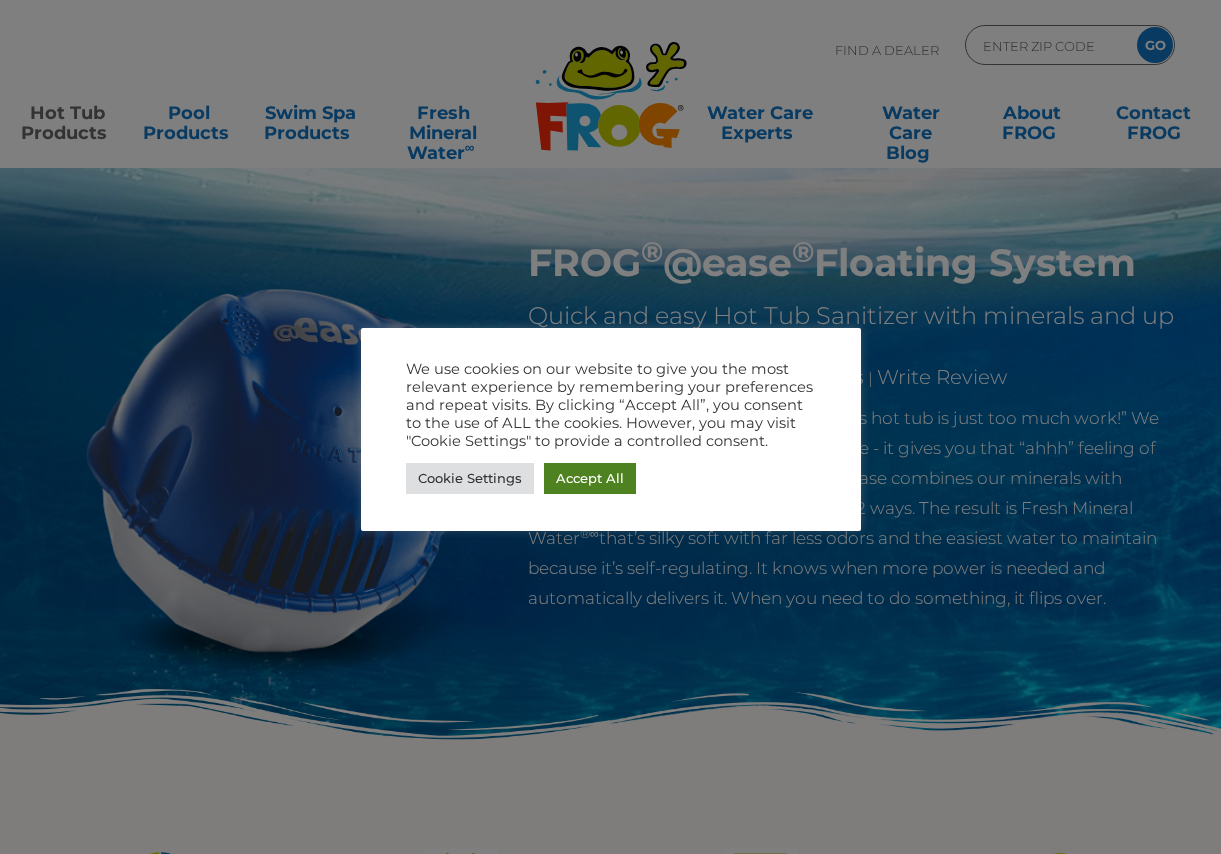 click on "Accept All" at bounding box center (590, 478) 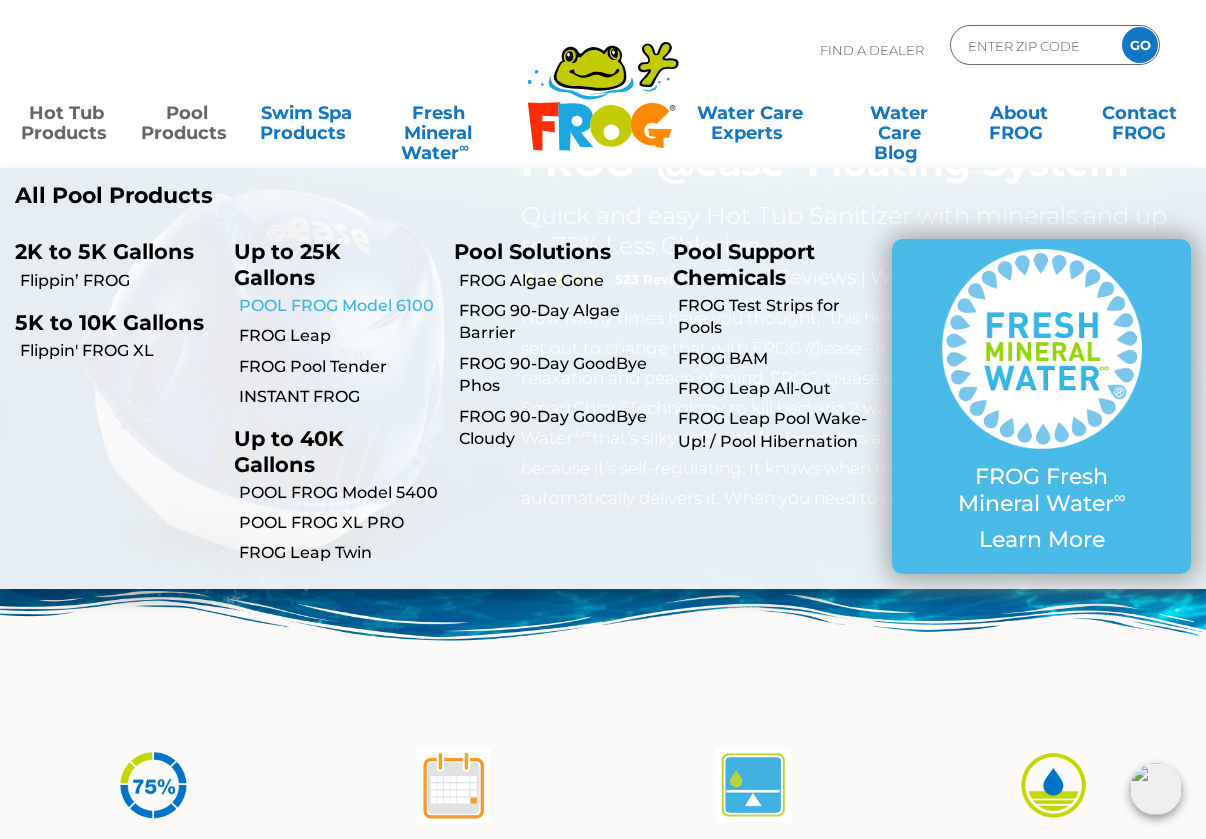 scroll, scrollTop: 0, scrollLeft: 0, axis: both 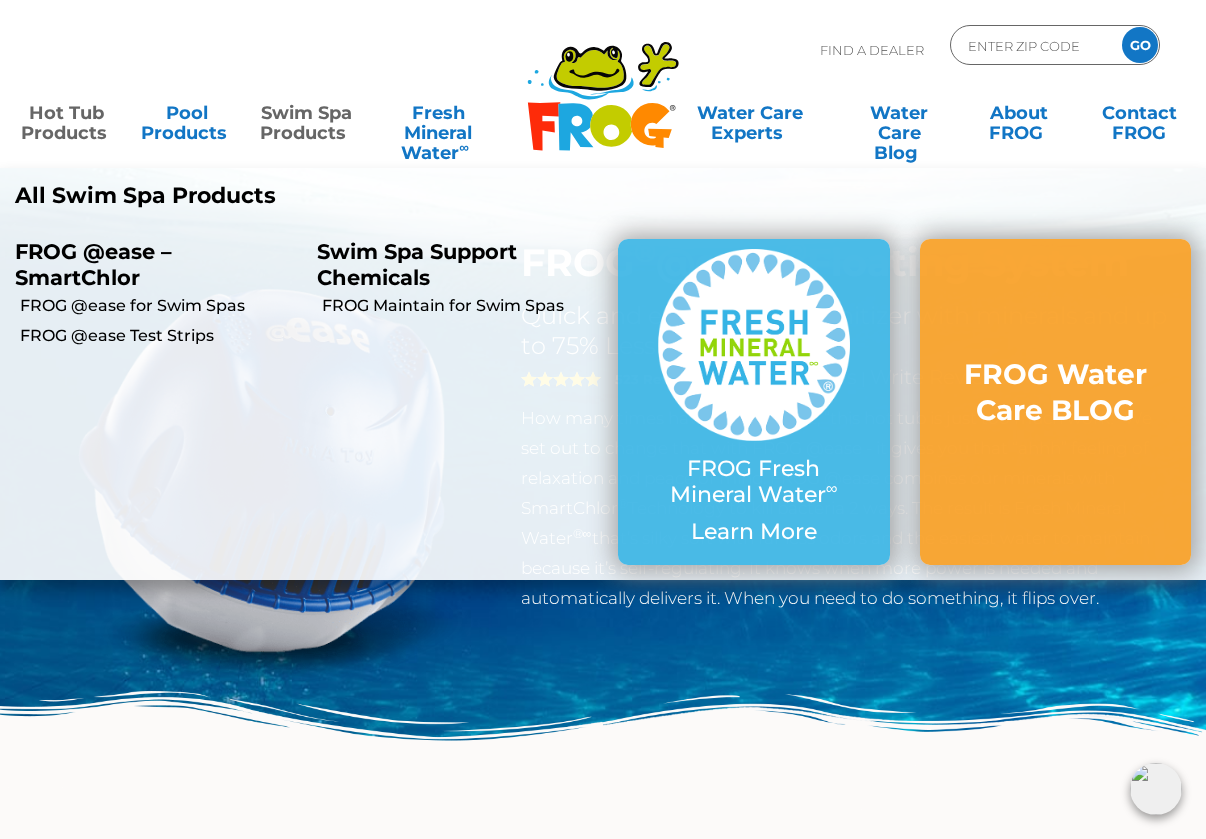 click on "Swim Spa  Products" at bounding box center [306, 113] 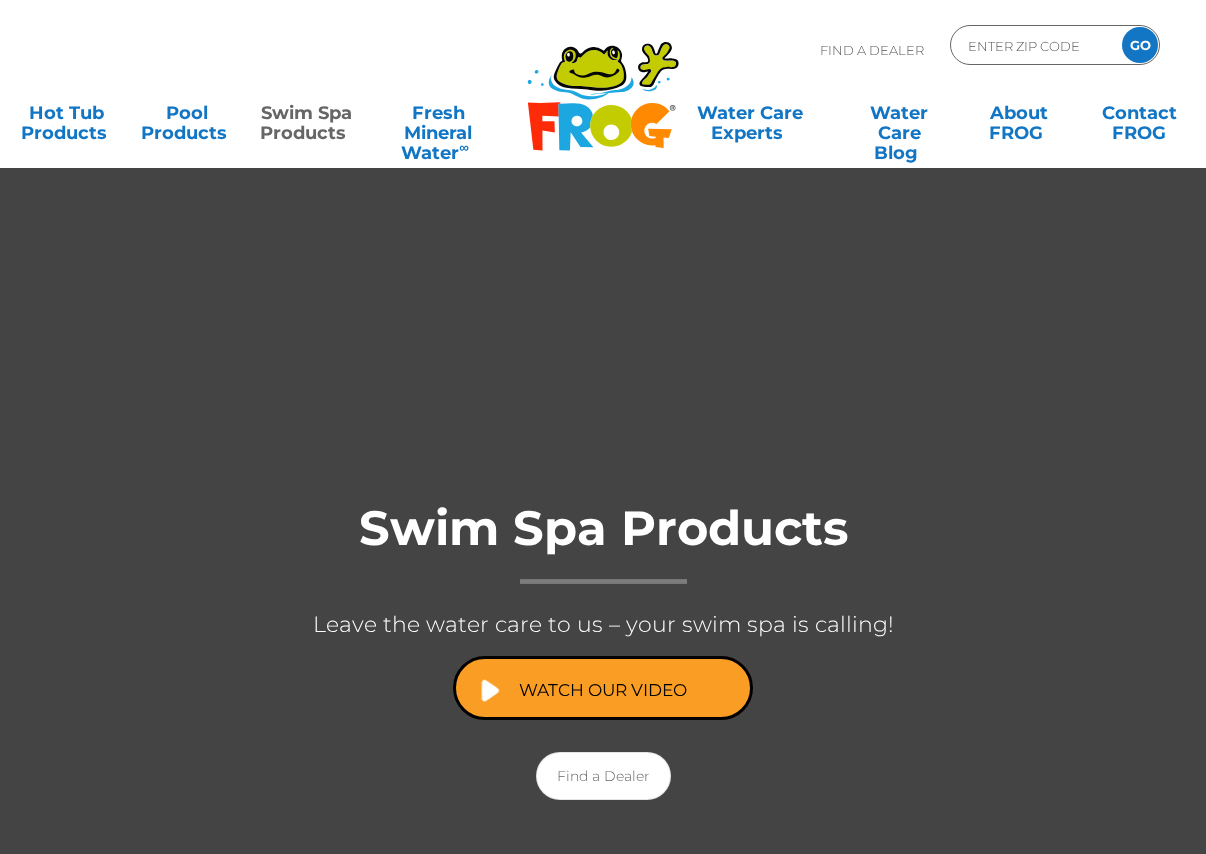 scroll, scrollTop: 0, scrollLeft: 0, axis: both 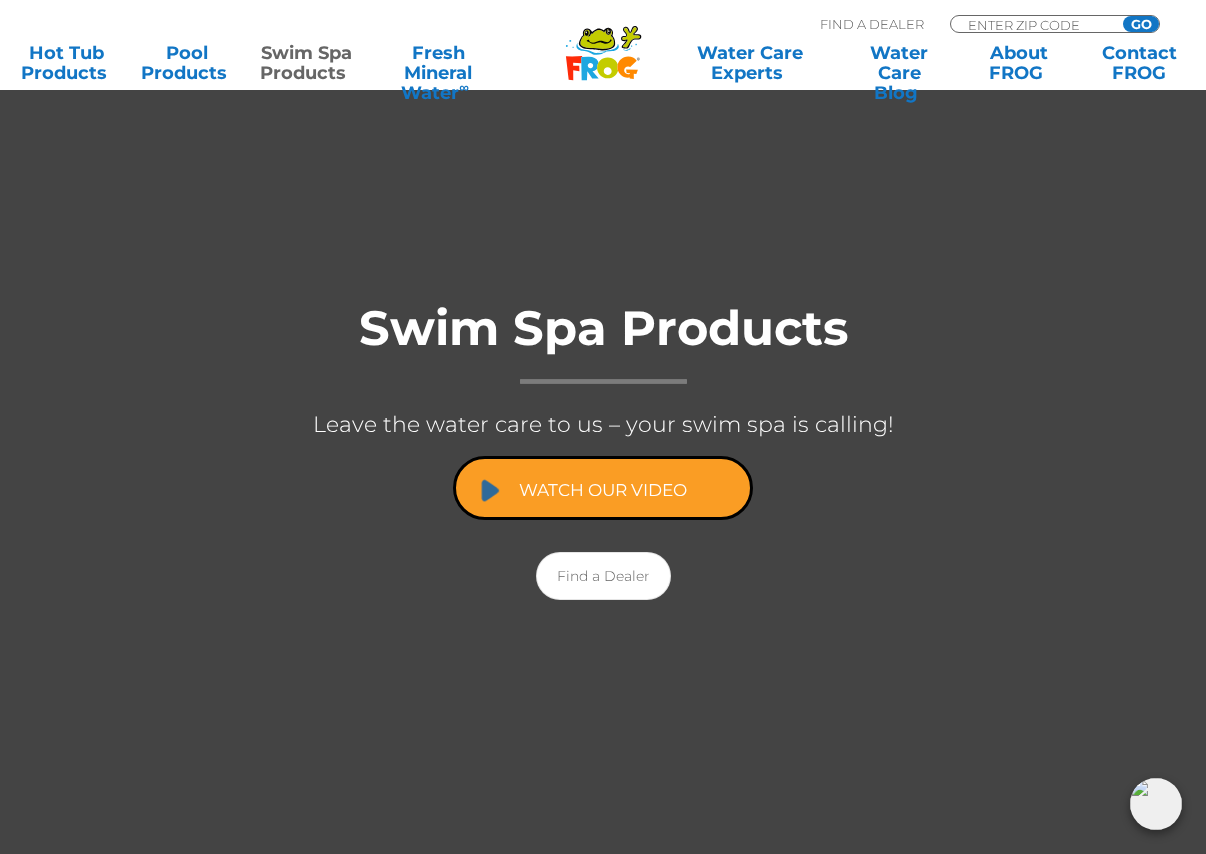 click on "Watch Our Video" at bounding box center [603, 488] 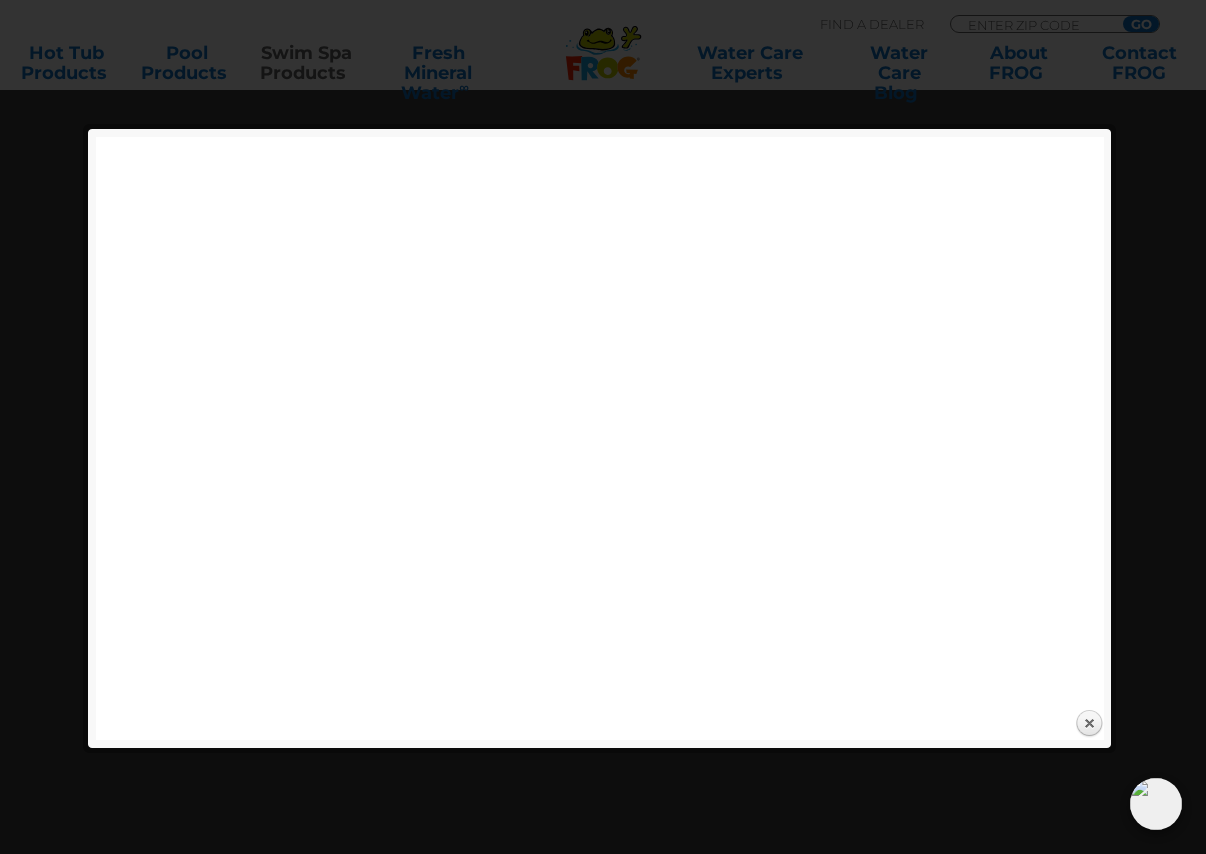 click at bounding box center (603, 1607) 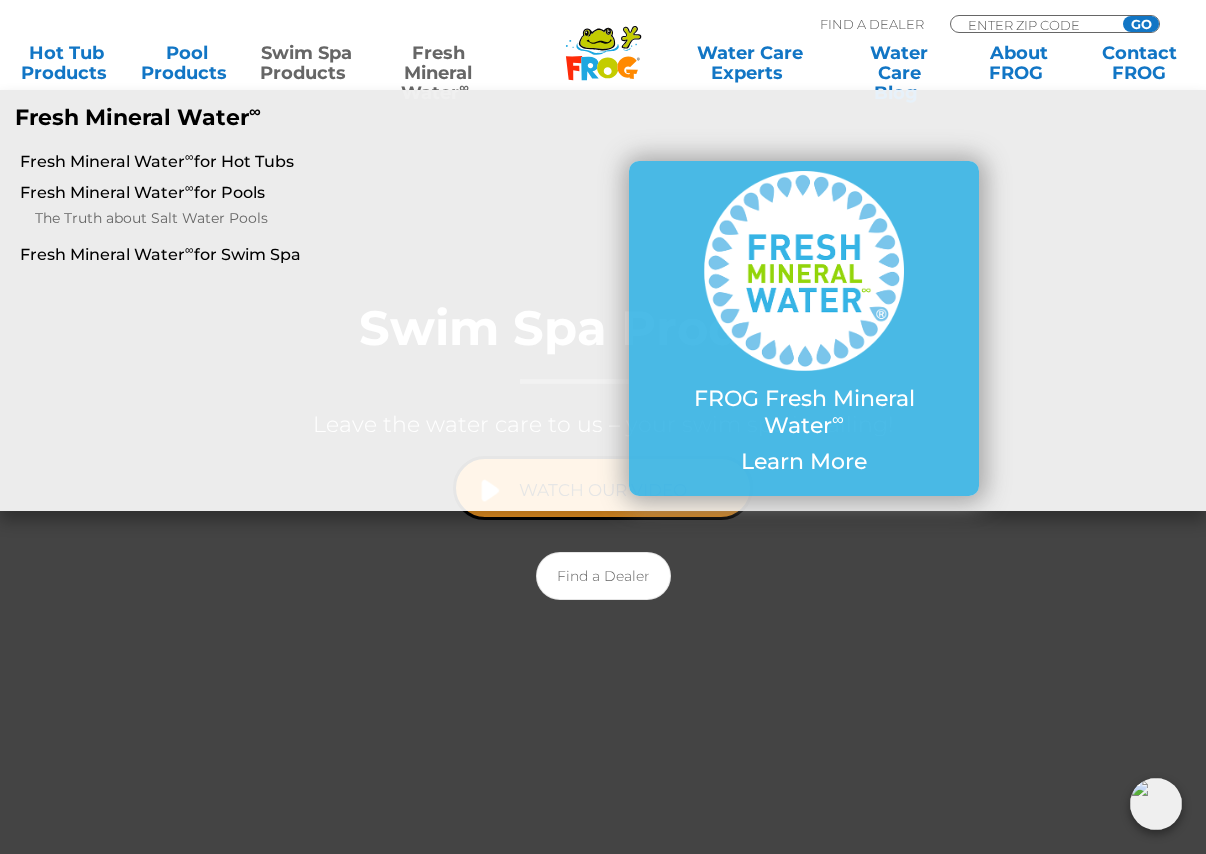 click on "Fresh Mineral  Water ∞" at bounding box center (438, 63) 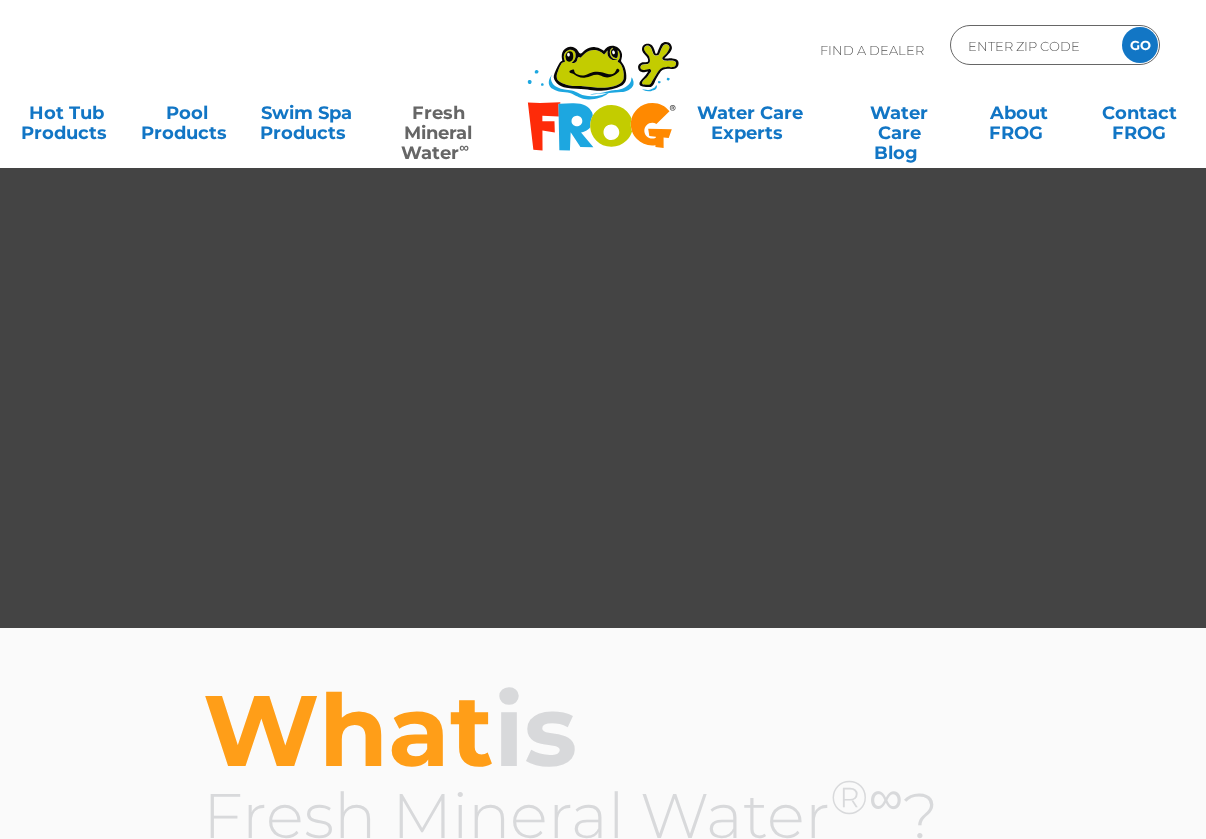 scroll, scrollTop: 0, scrollLeft: 0, axis: both 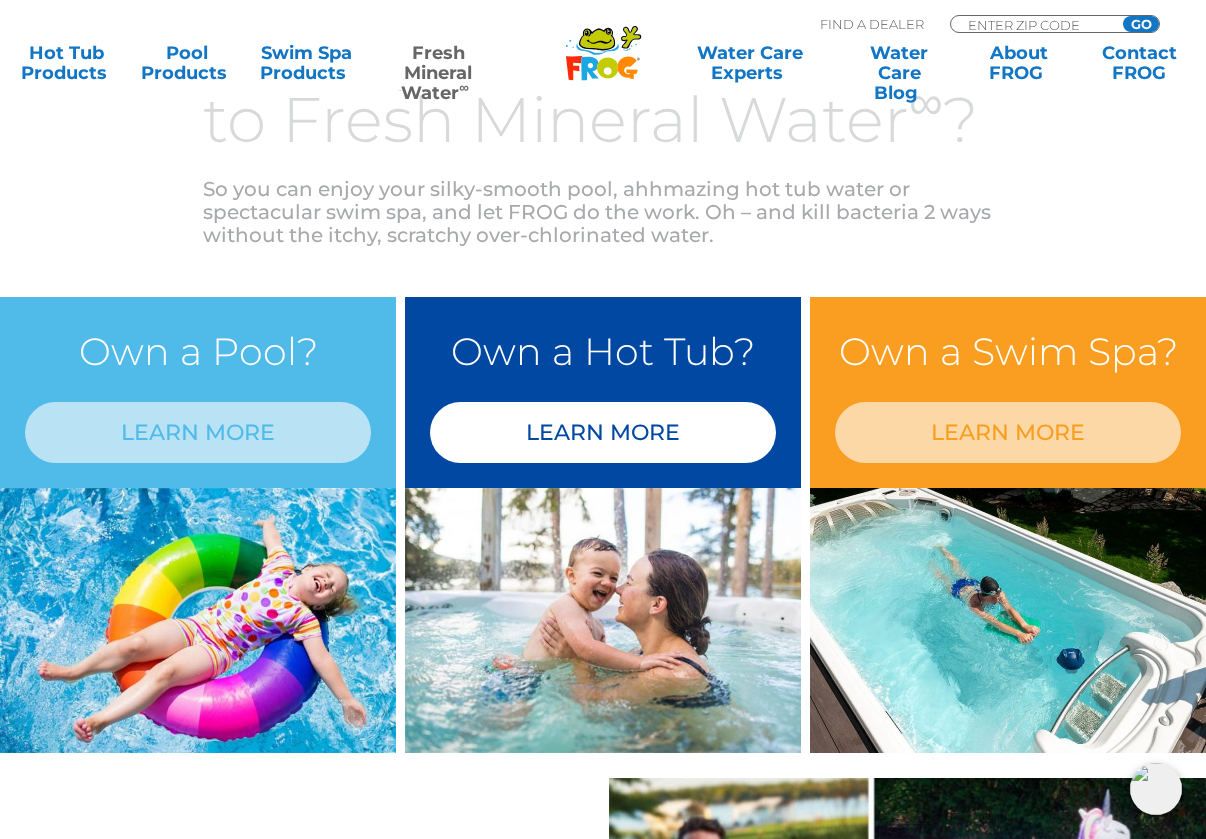 click on "LEARN MORE" at bounding box center (603, 432) 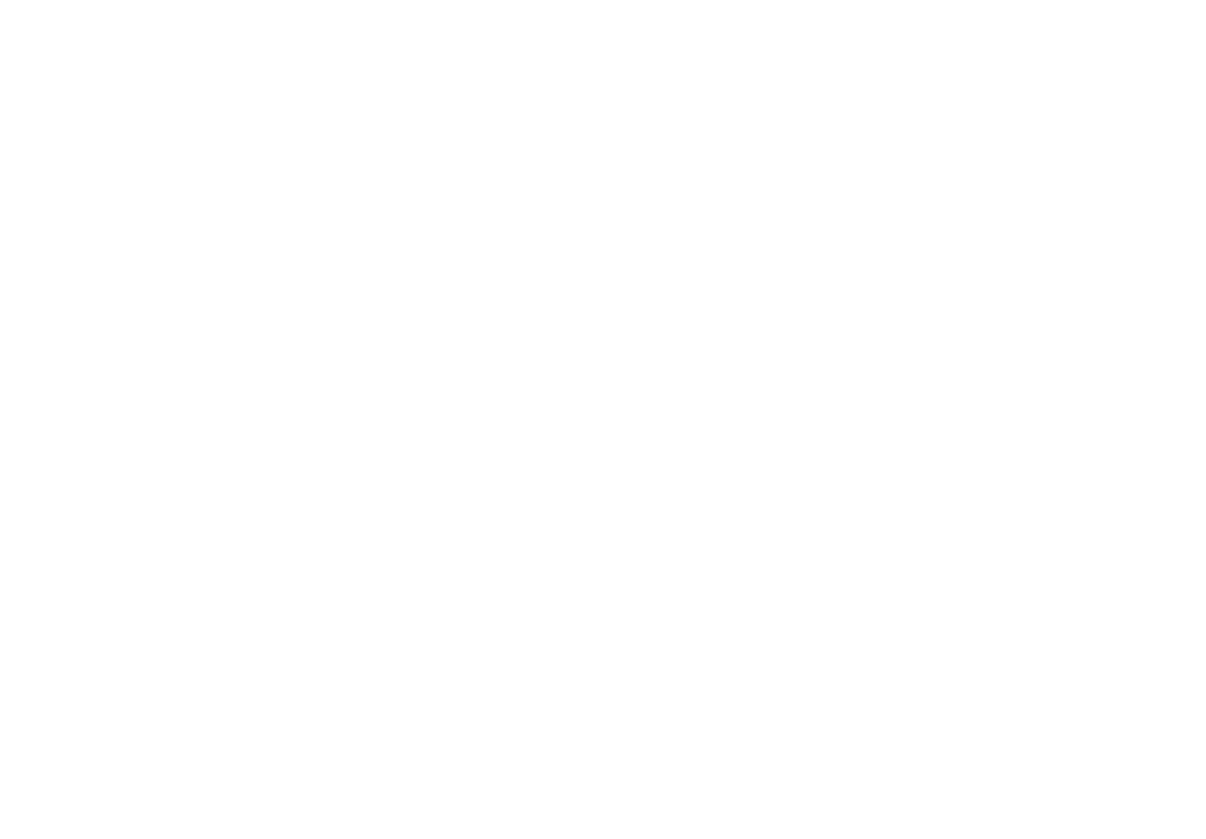 scroll, scrollTop: 0, scrollLeft: 0, axis: both 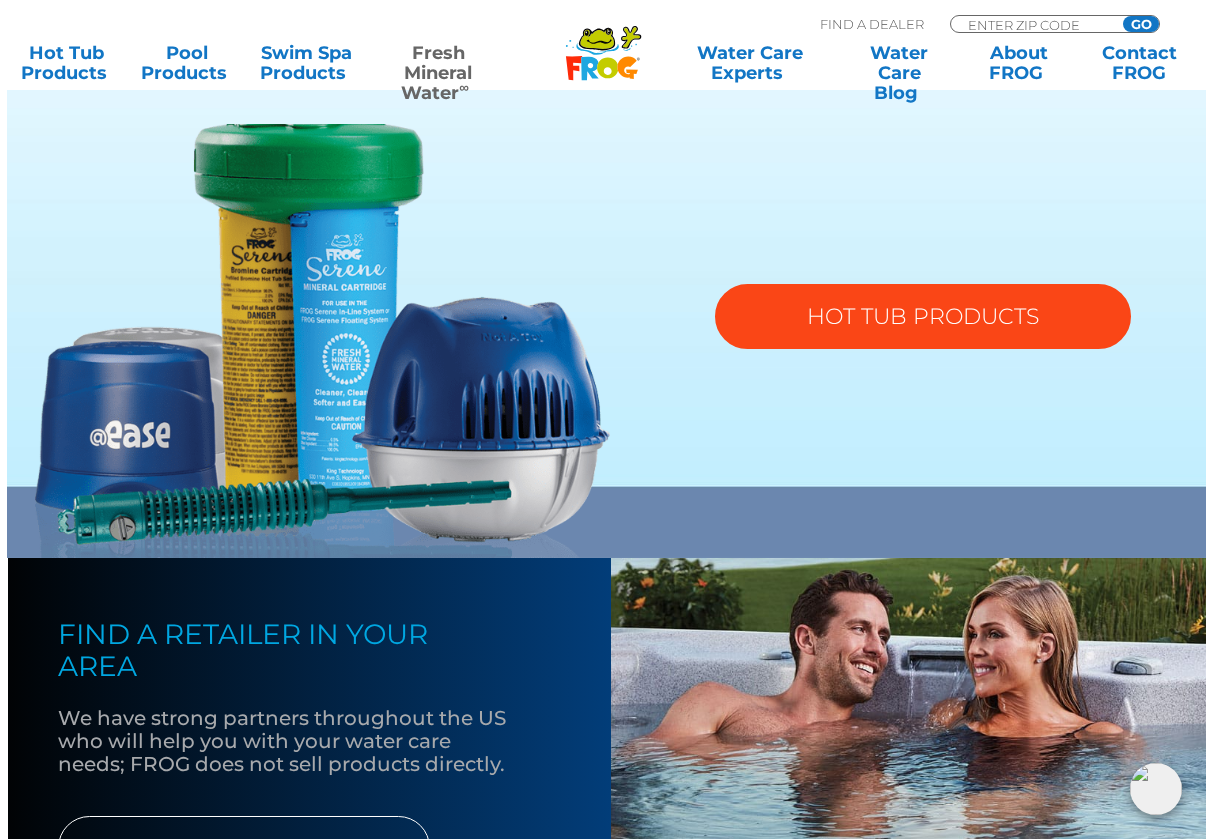 click on "HOT TUB PRODUCTS" at bounding box center (923, 316) 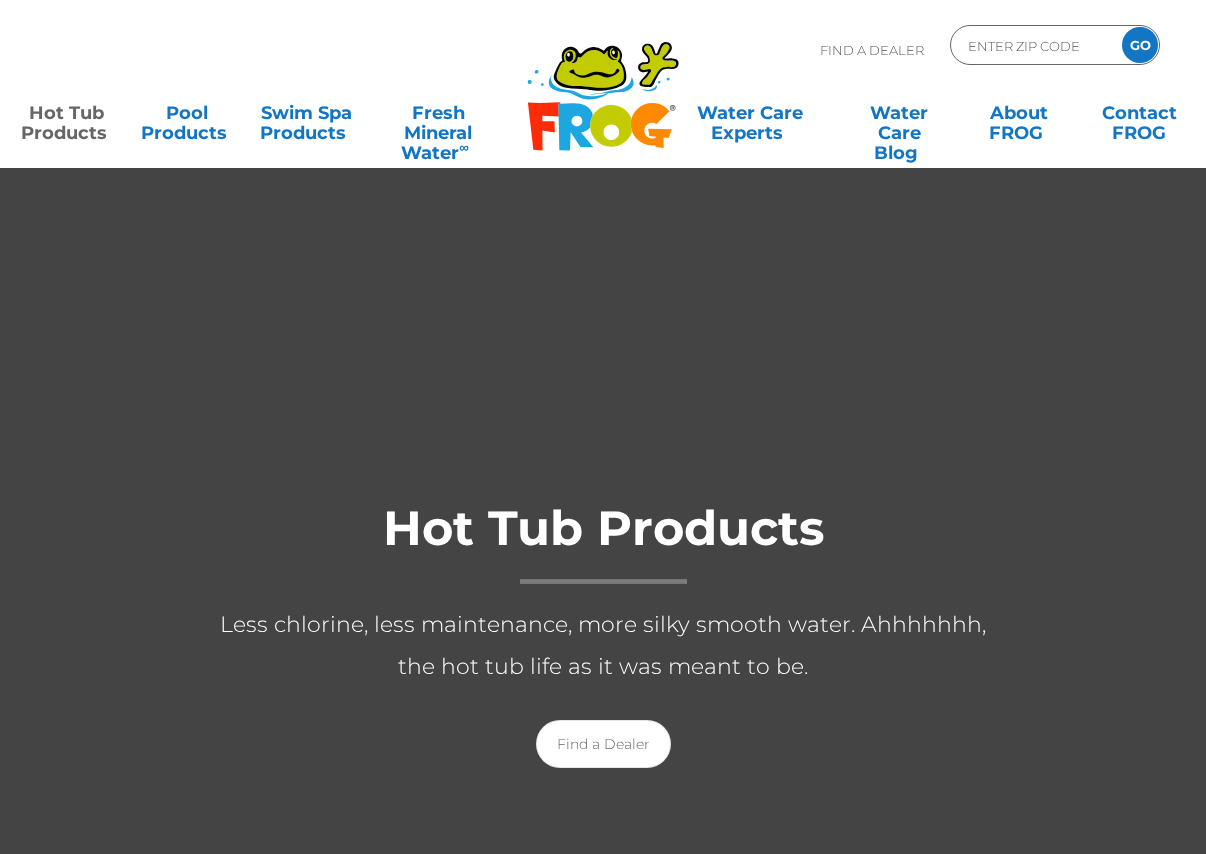 scroll, scrollTop: 0, scrollLeft: 0, axis: both 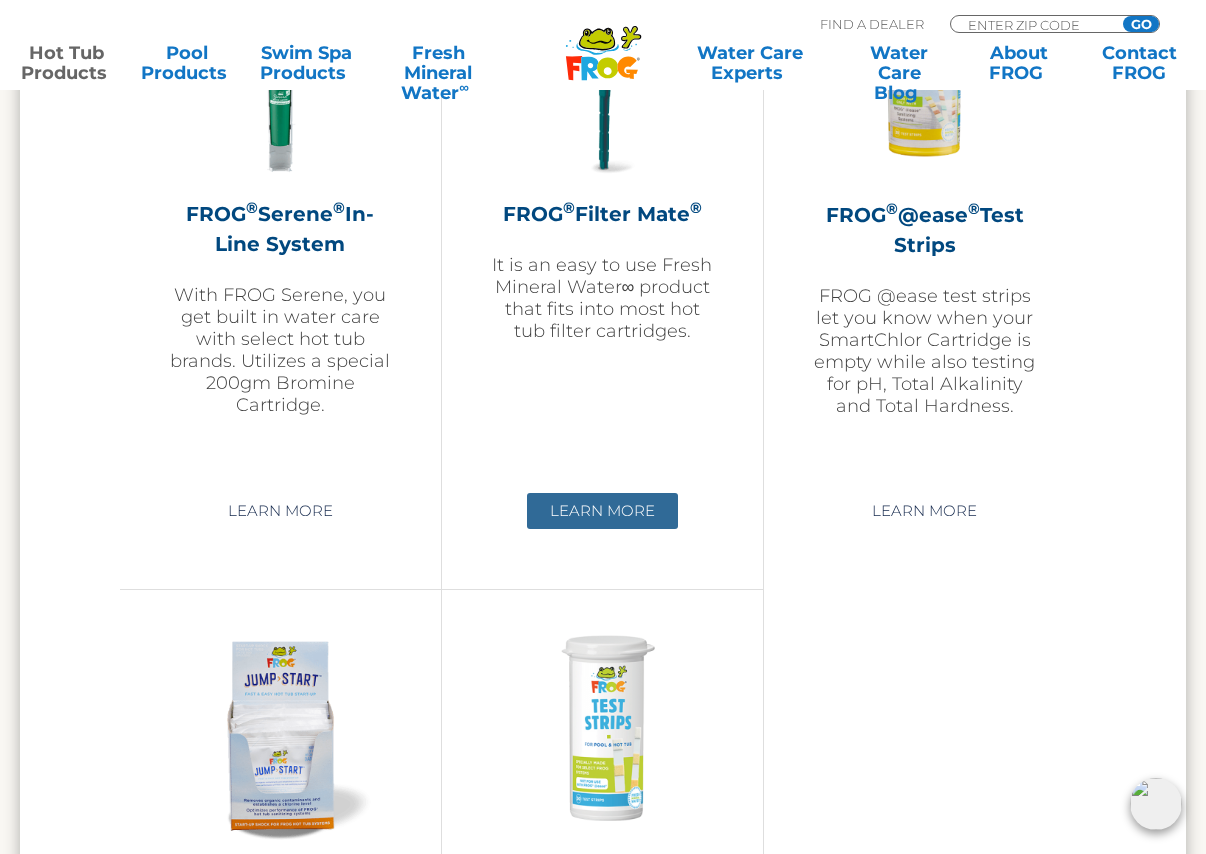 click on "Learn More" at bounding box center (602, 511) 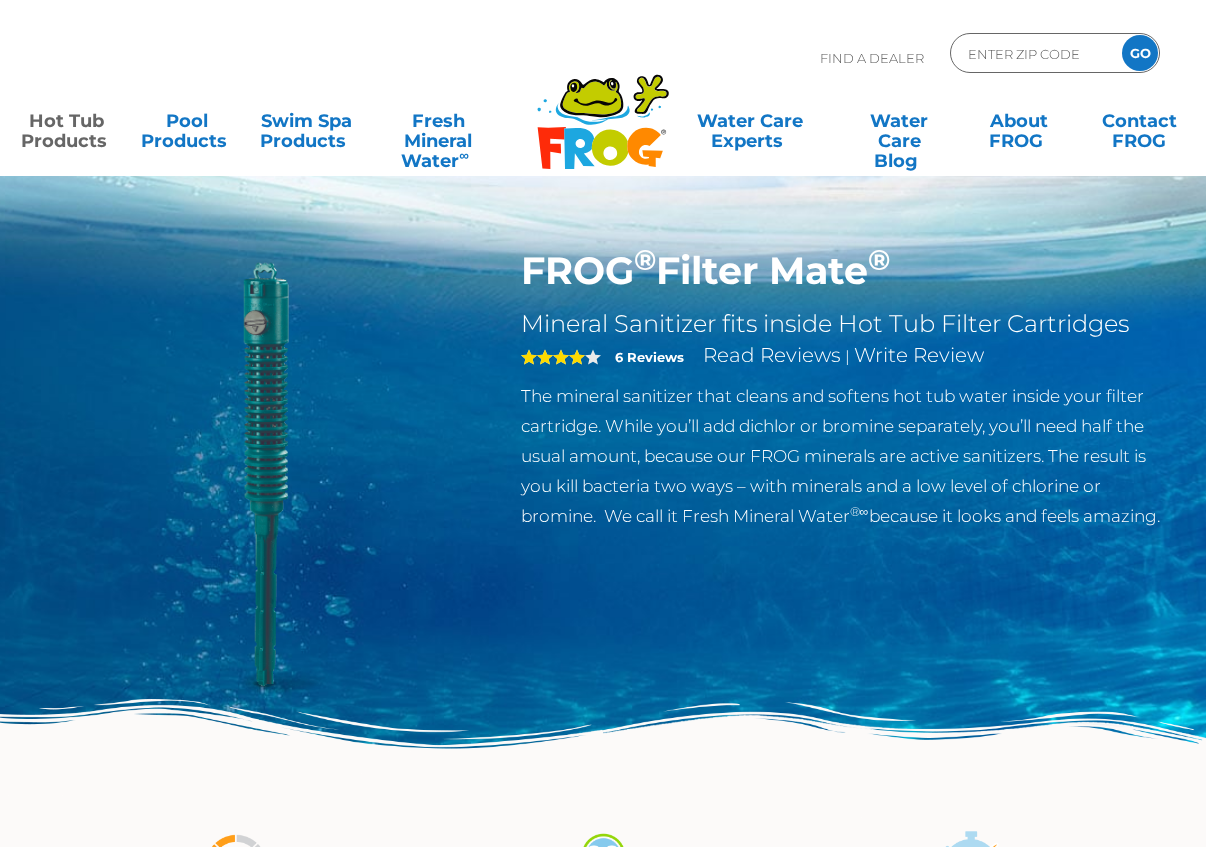 scroll, scrollTop: 0, scrollLeft: 0, axis: both 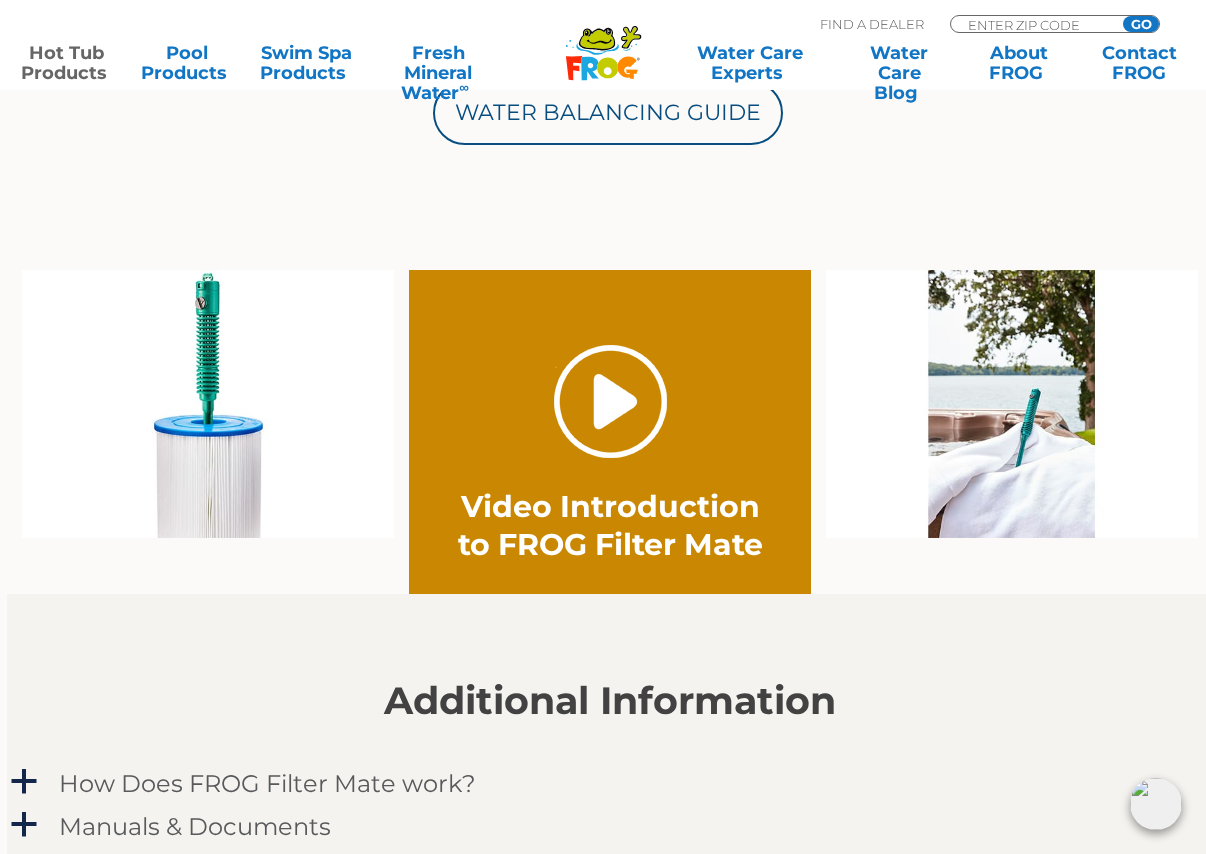 click on "." at bounding box center (610, 401) 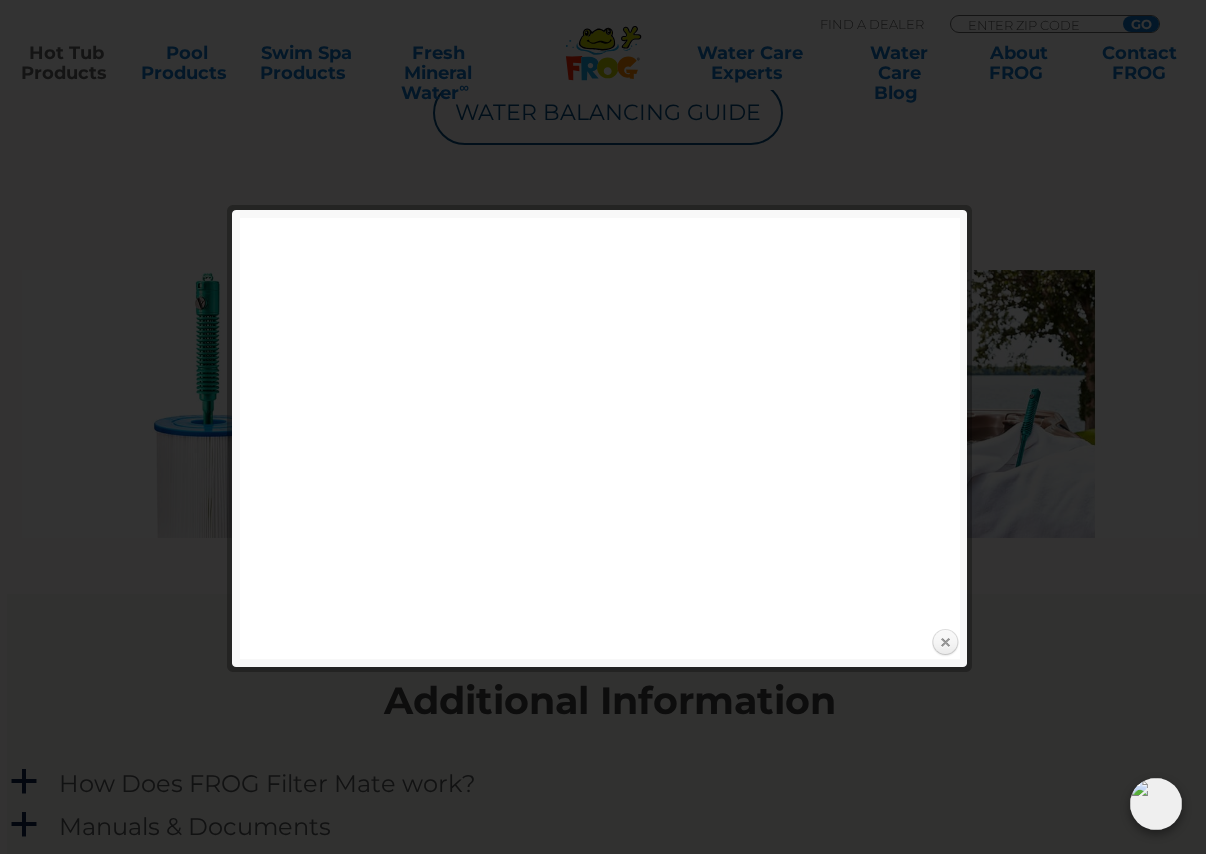 click on "Close" at bounding box center [945, 643] 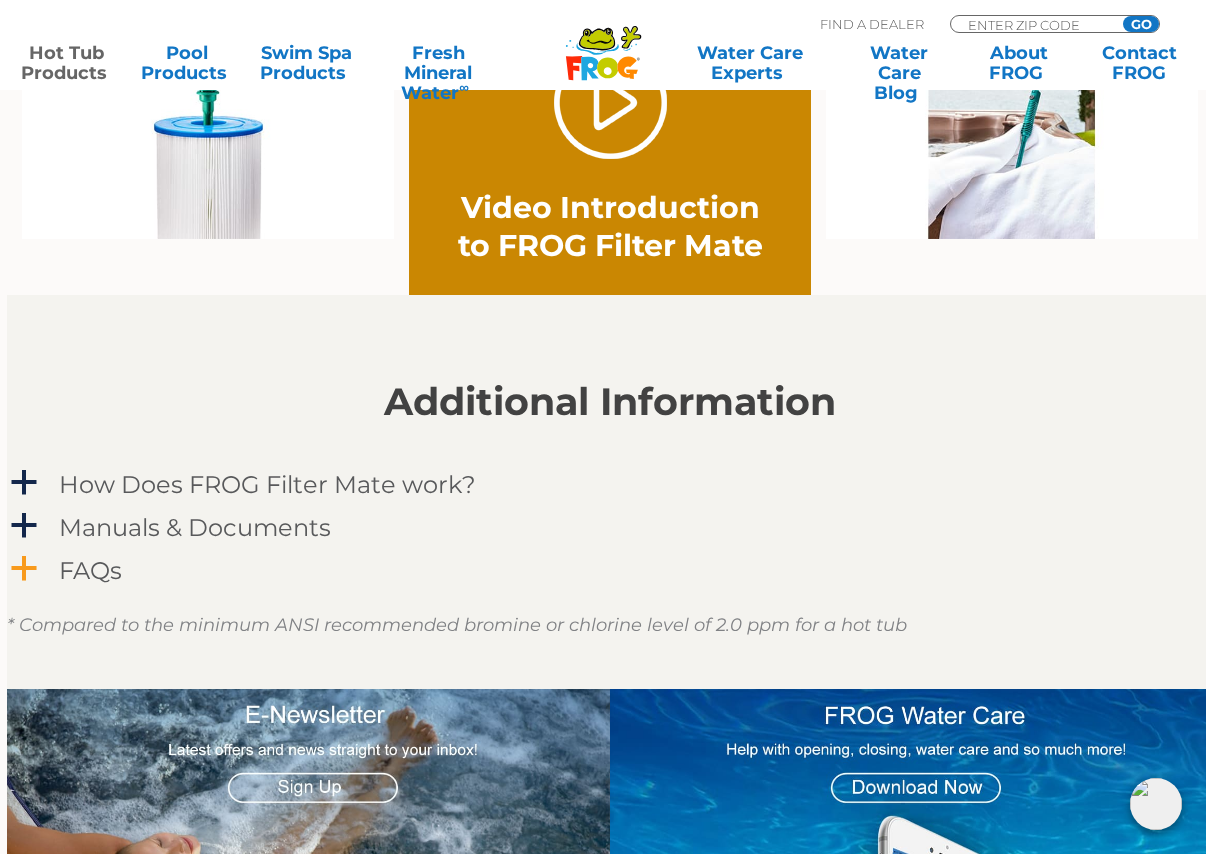 scroll, scrollTop: 1500, scrollLeft: 0, axis: vertical 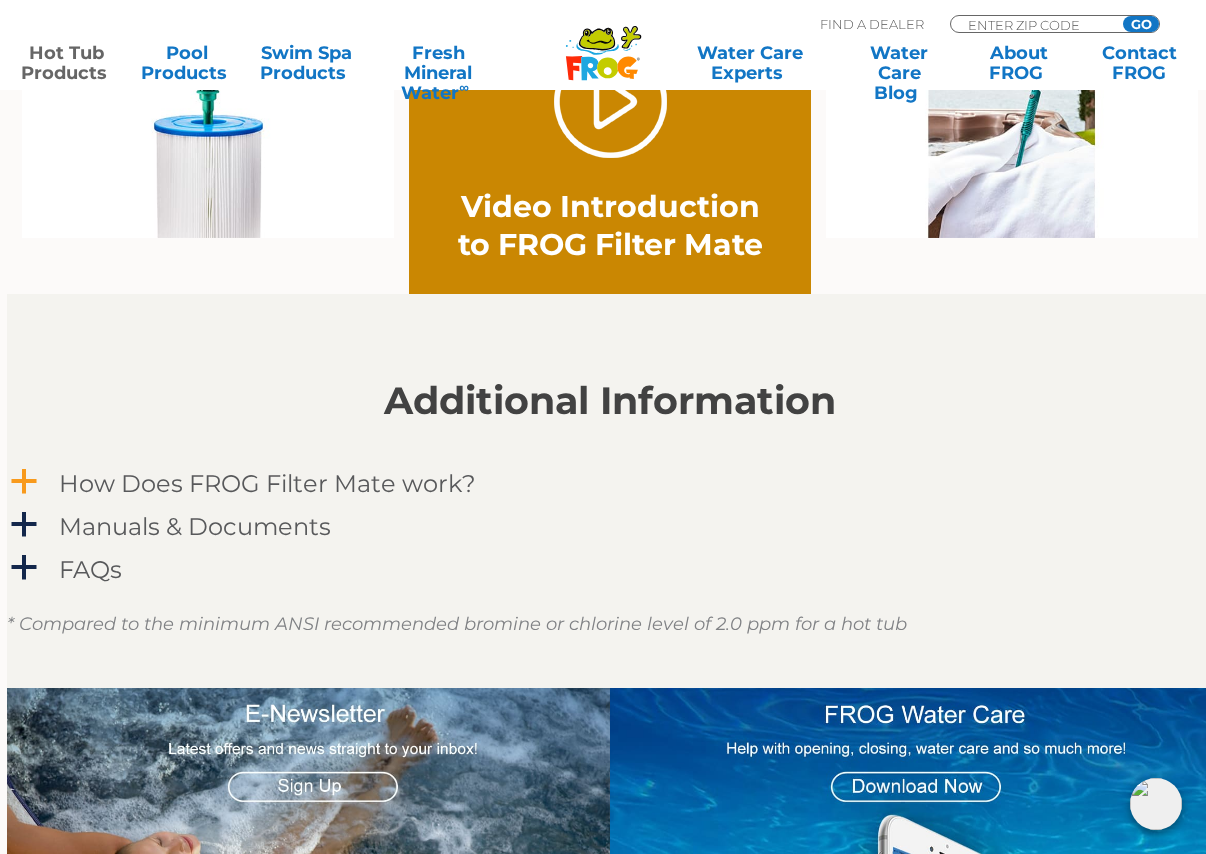 click on "a" at bounding box center (24, 482) 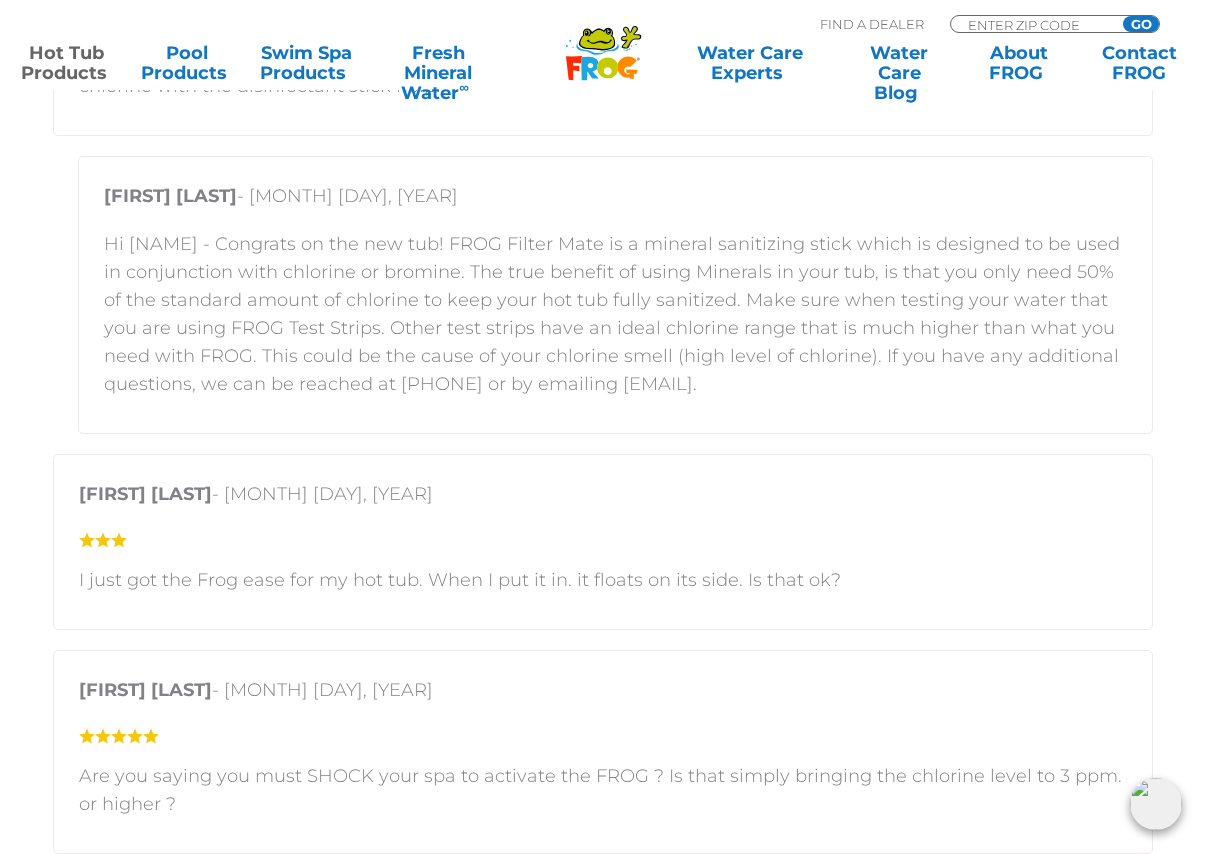 scroll, scrollTop: 3700, scrollLeft: 0, axis: vertical 